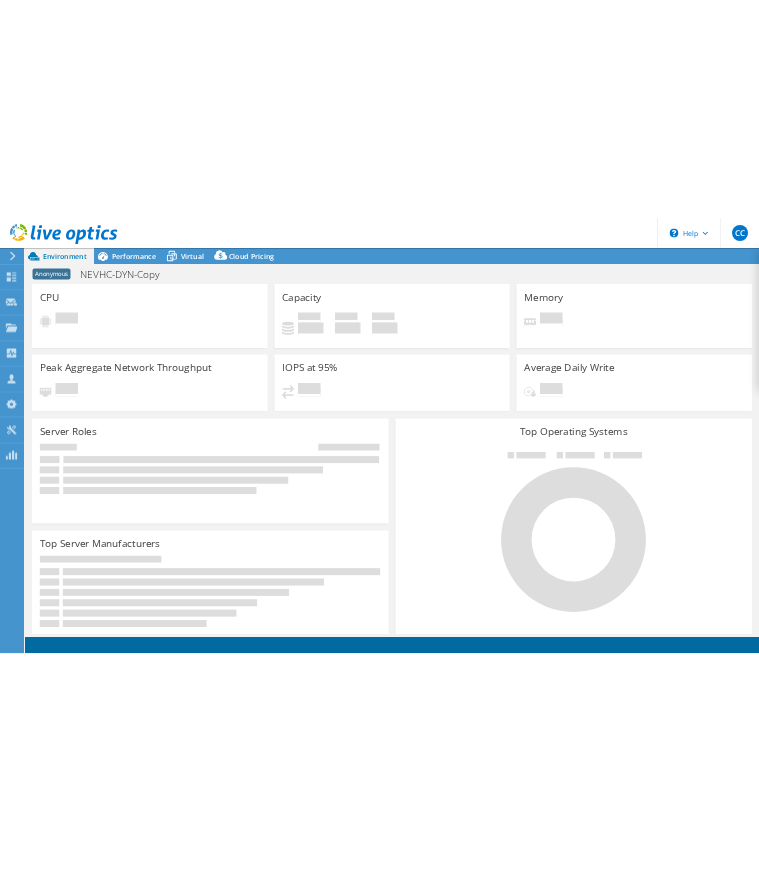 scroll, scrollTop: 0, scrollLeft: 0, axis: both 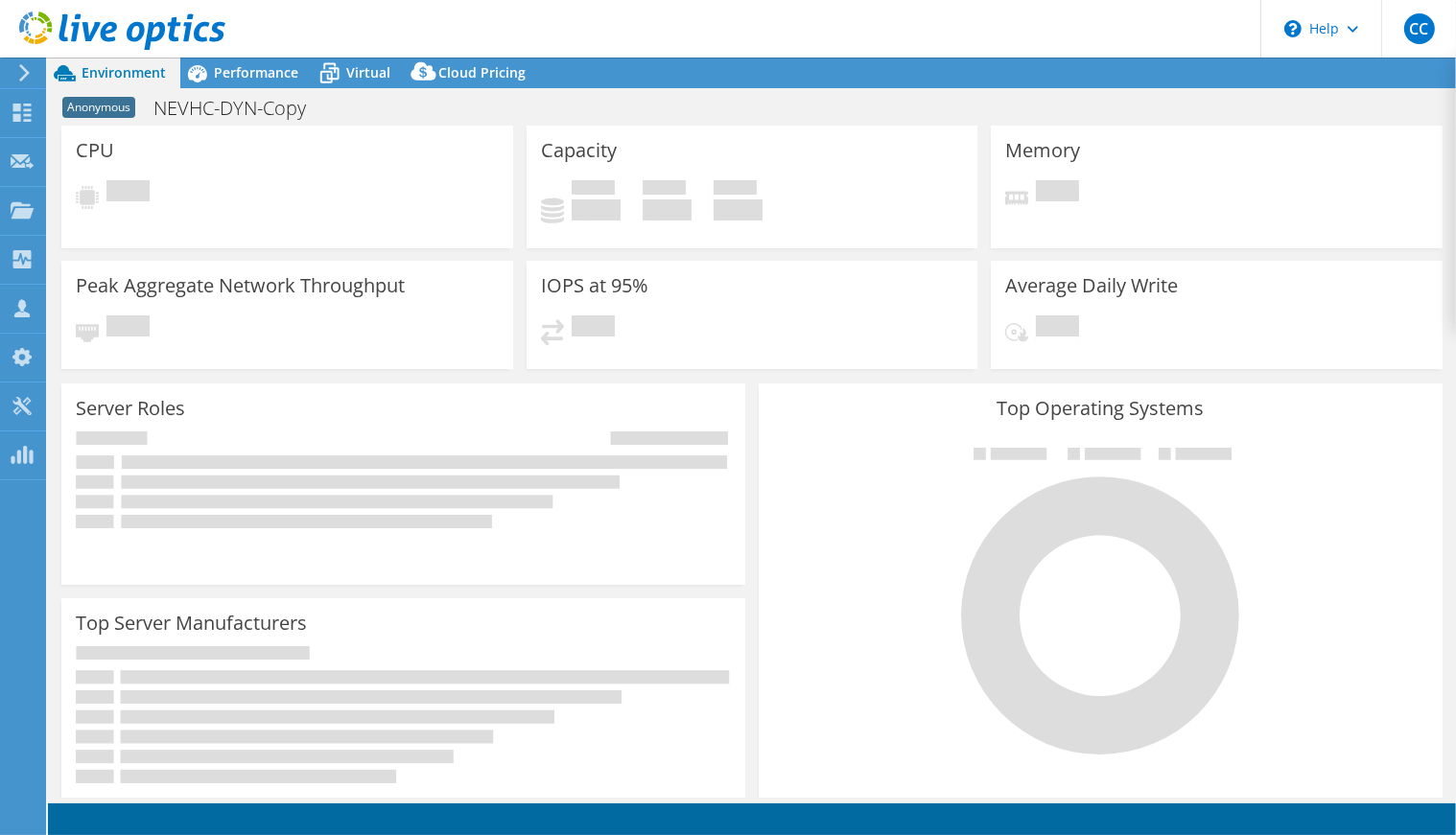 select on "USD" 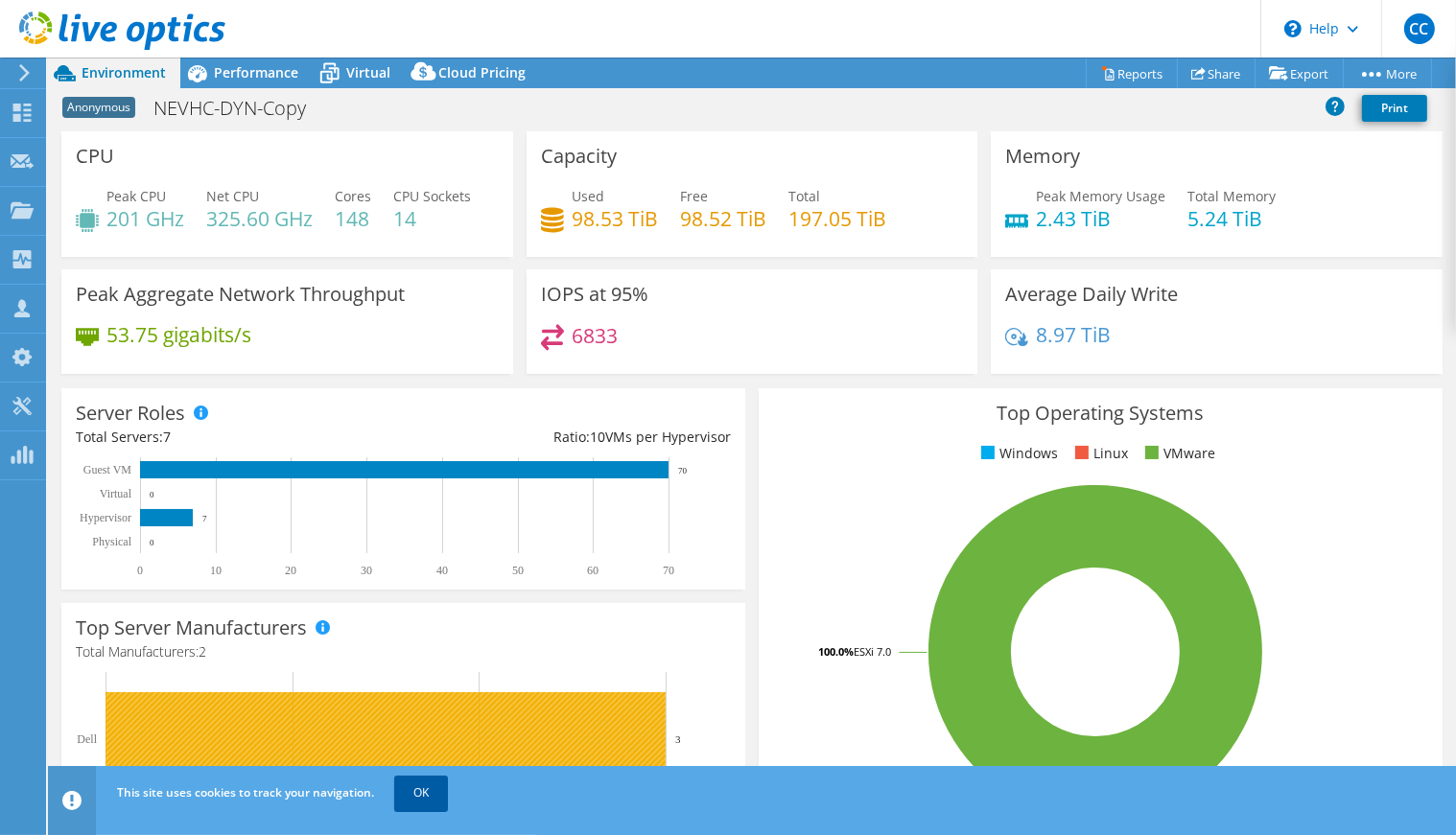 click on "OK" at bounding box center (421, 793) 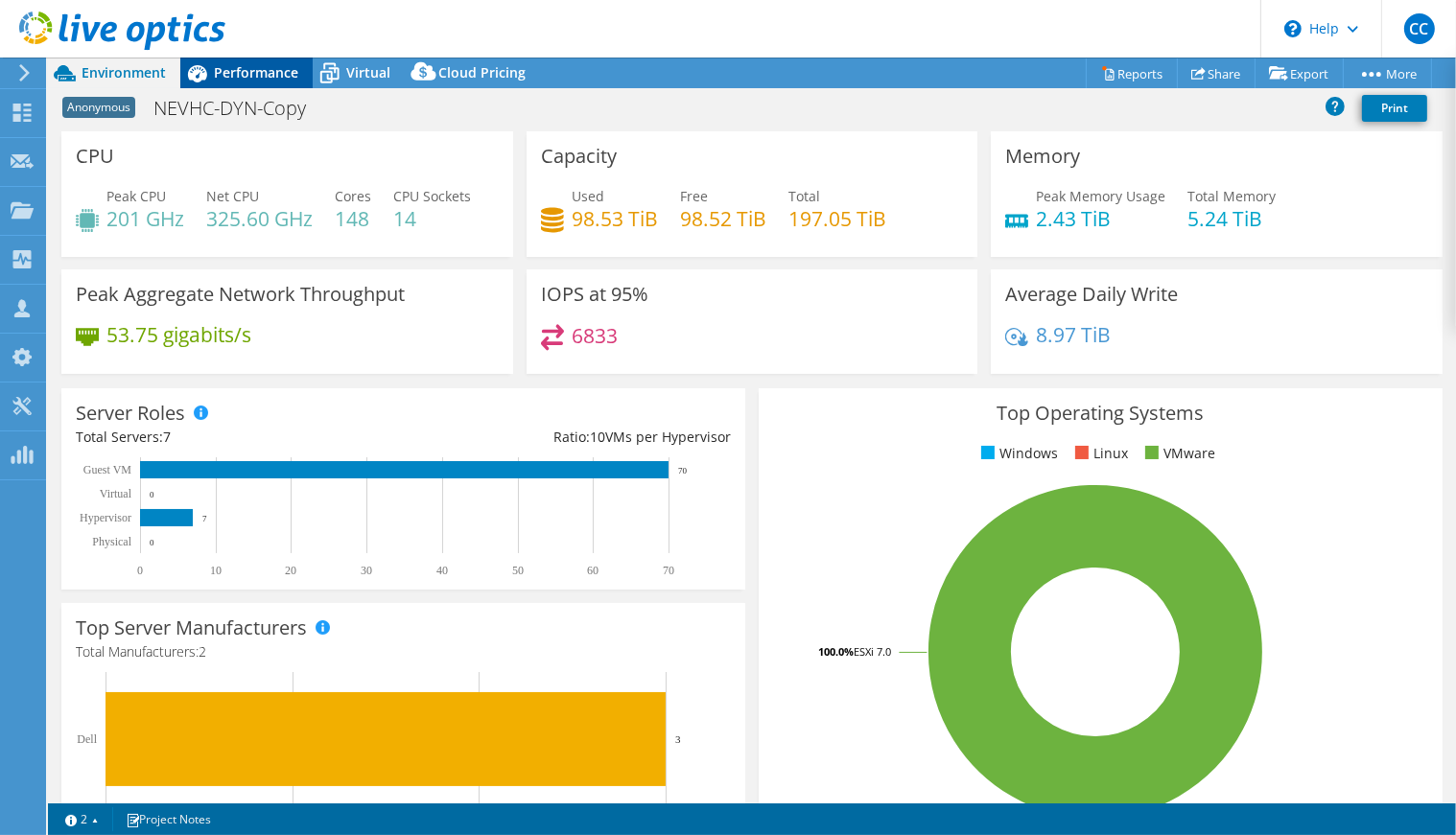 click on "Performance" at bounding box center (256, 72) 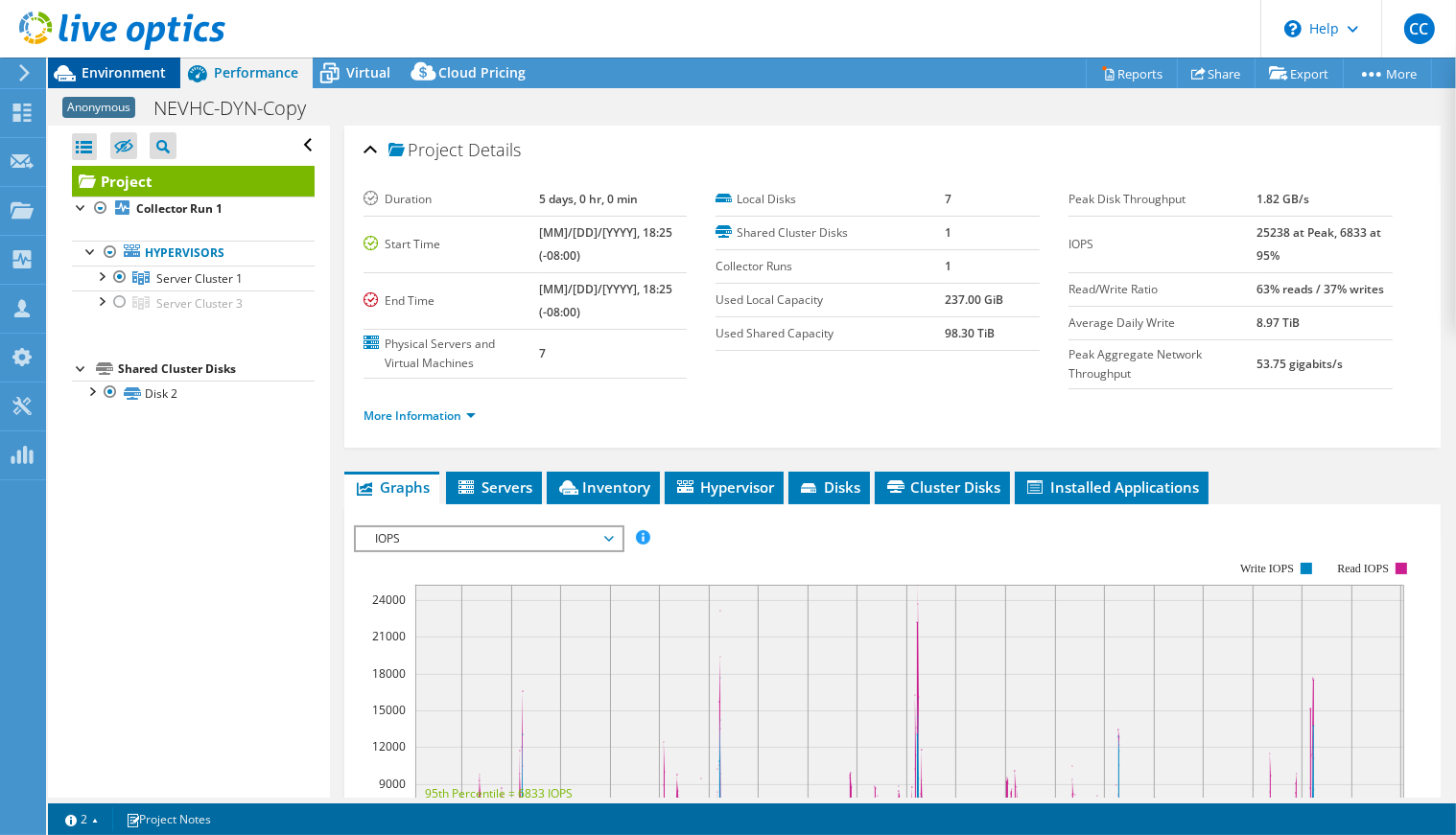 click on "Environment" at bounding box center (124, 72) 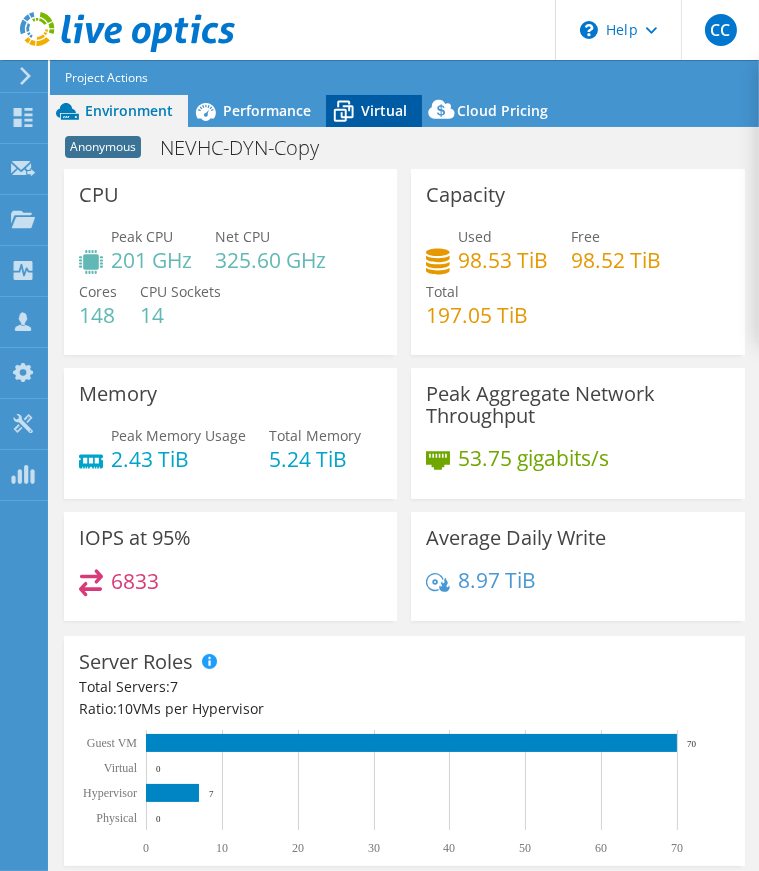 click 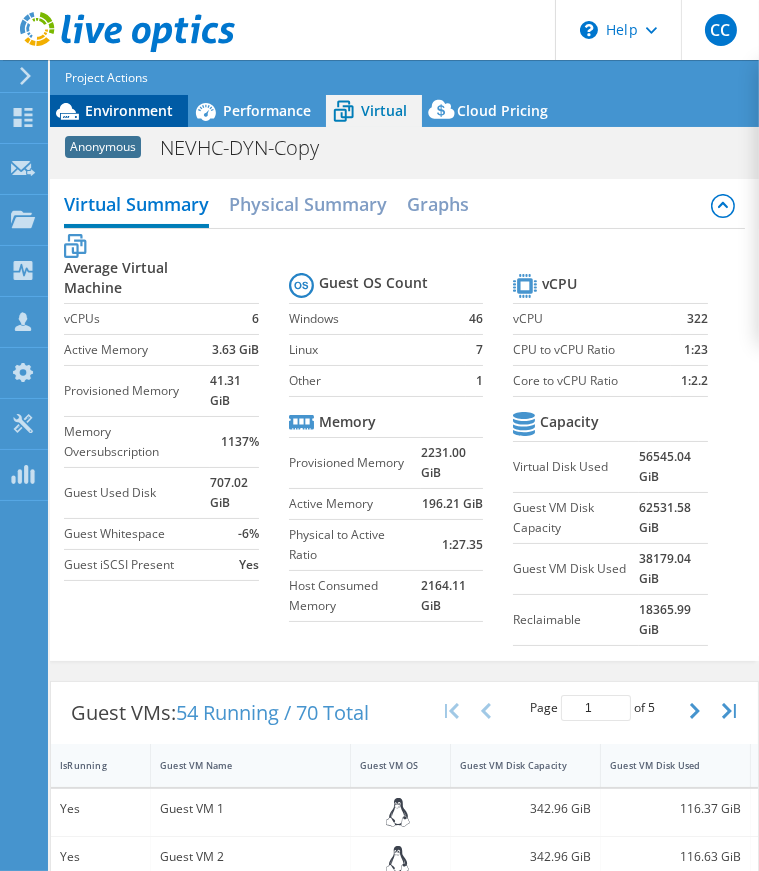 click on "Environment" at bounding box center (129, 110) 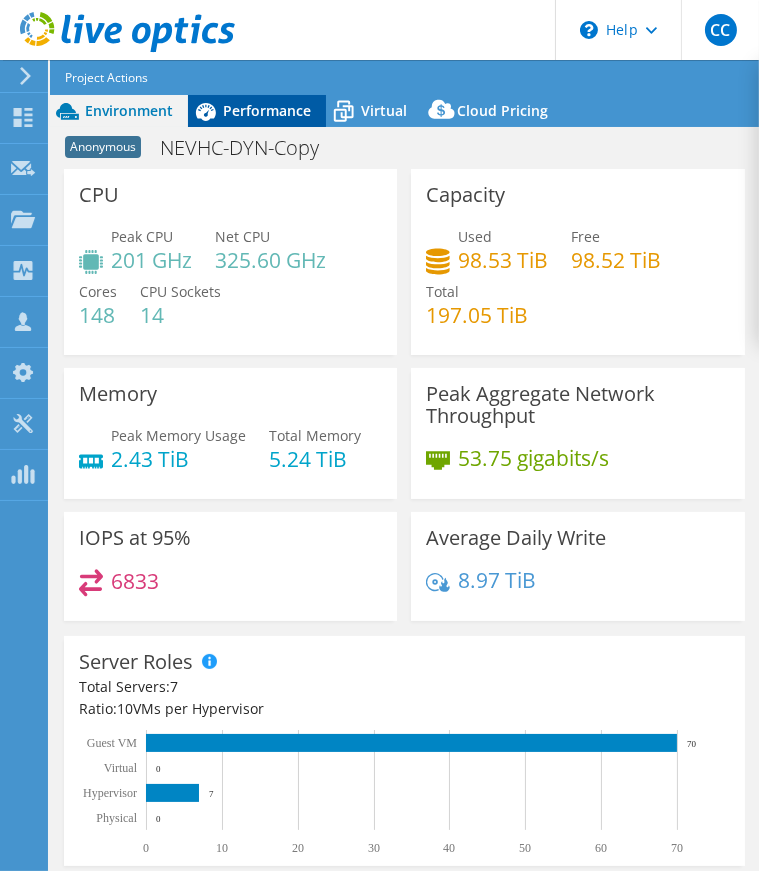 click on "Performance" at bounding box center (257, 111) 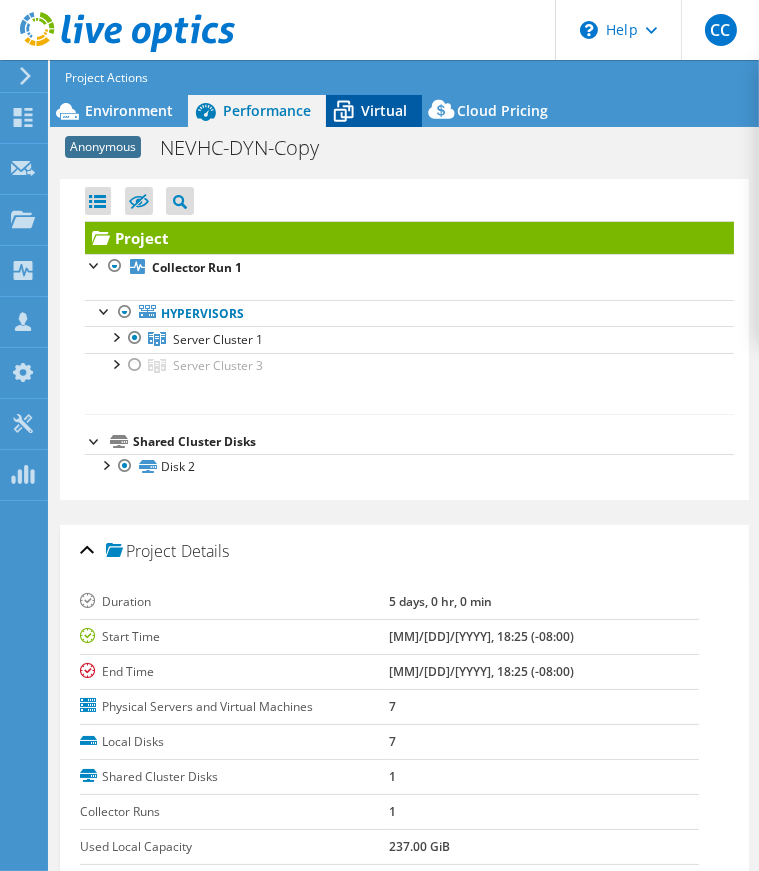 click on "Virtual" at bounding box center [374, 111] 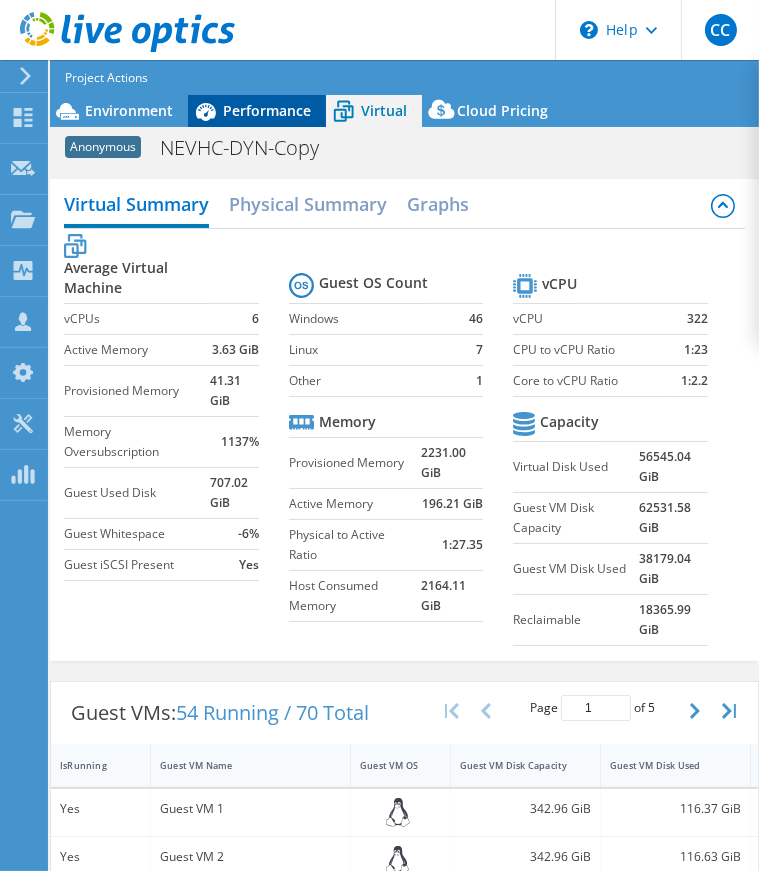 click on "Performance" at bounding box center [267, 110] 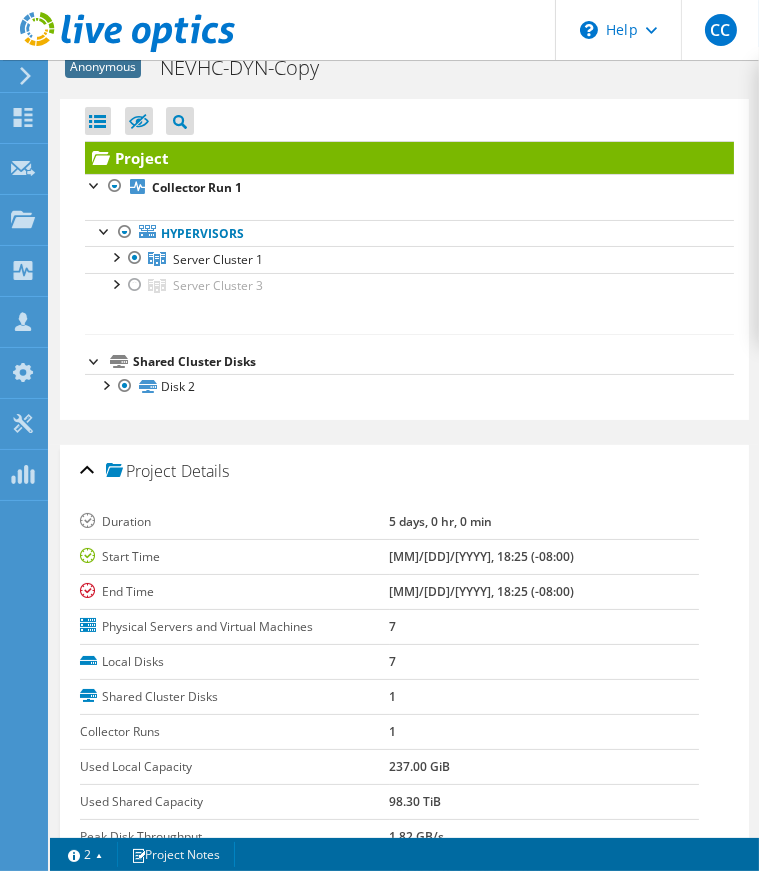 scroll, scrollTop: 0, scrollLeft: 0, axis: both 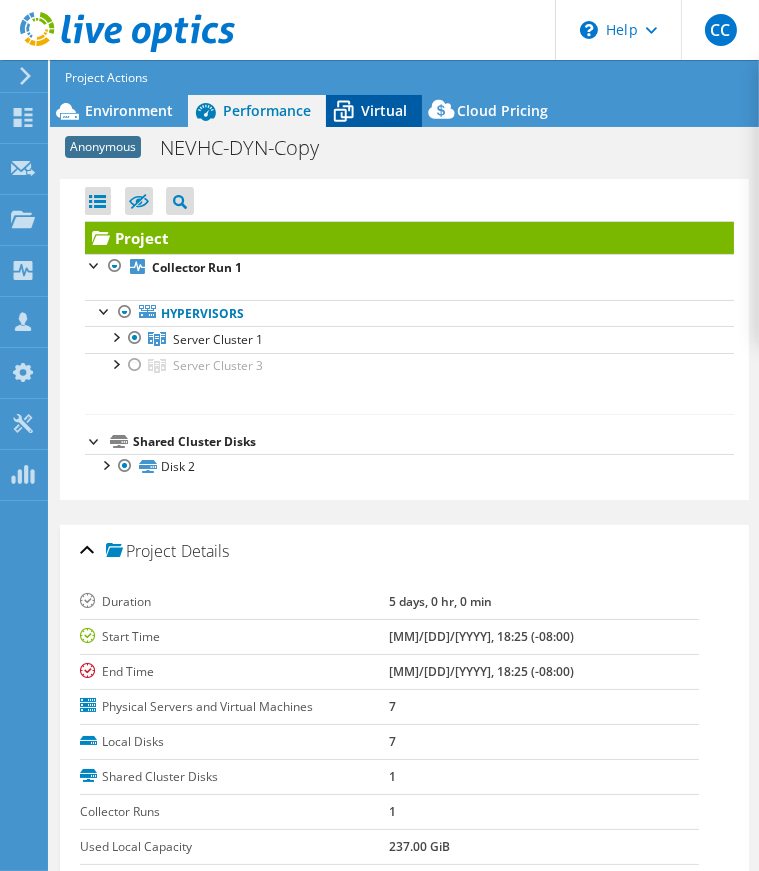 click 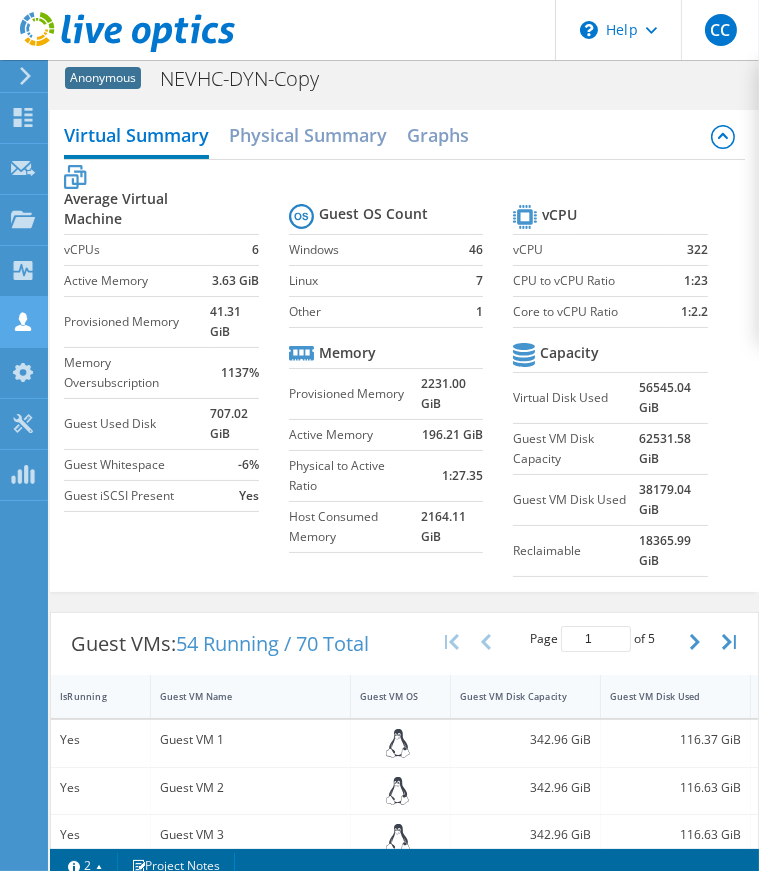 scroll, scrollTop: 0, scrollLeft: 0, axis: both 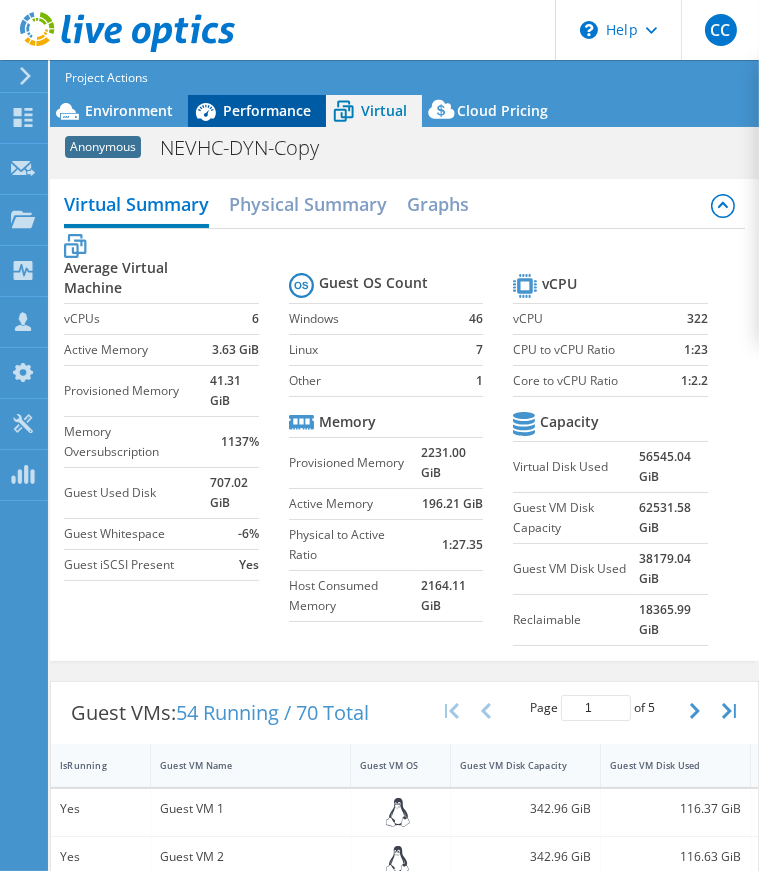 click on "Performance" at bounding box center (267, 110) 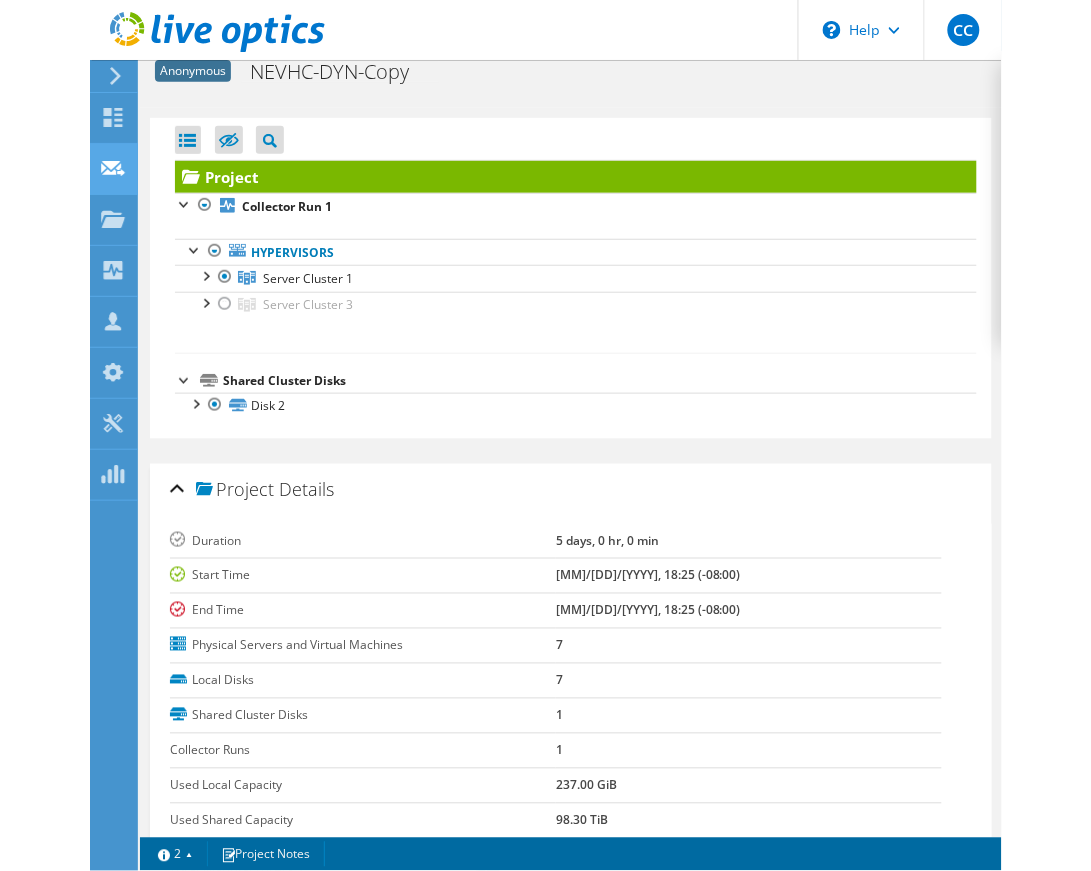 scroll, scrollTop: 0, scrollLeft: 0, axis: both 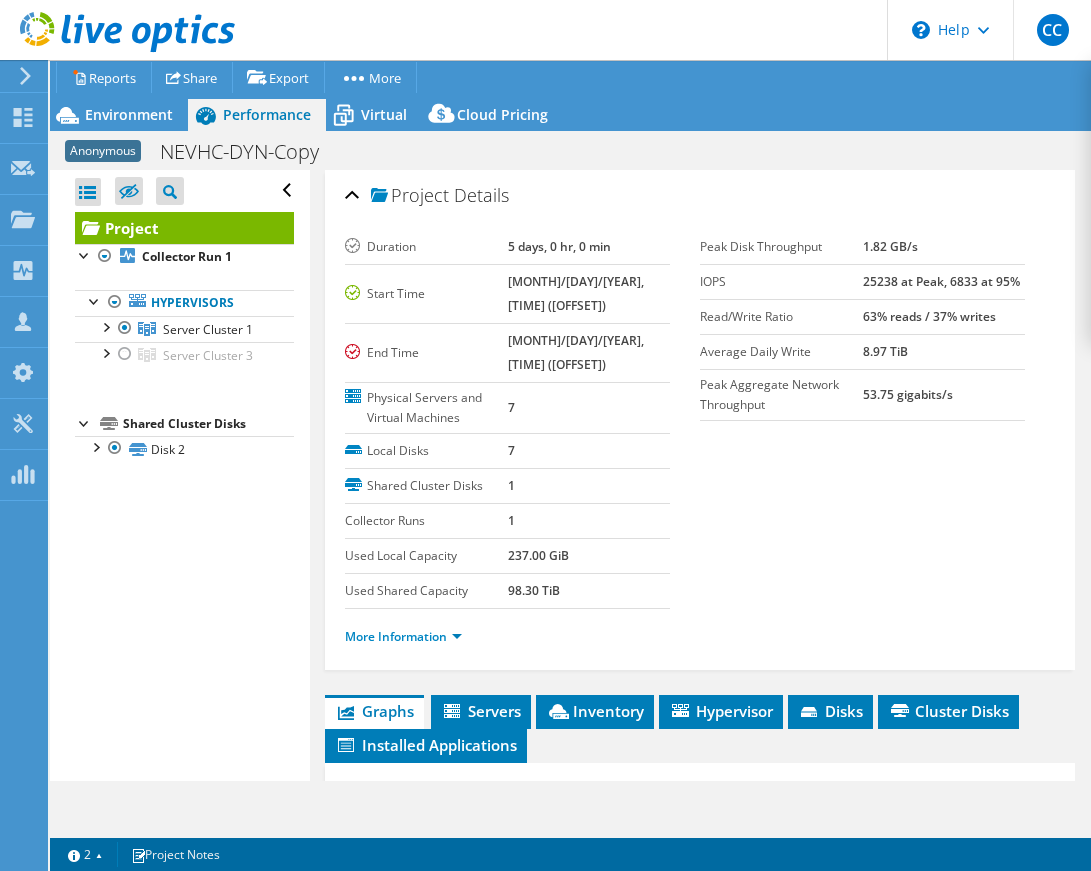 select on "USD" 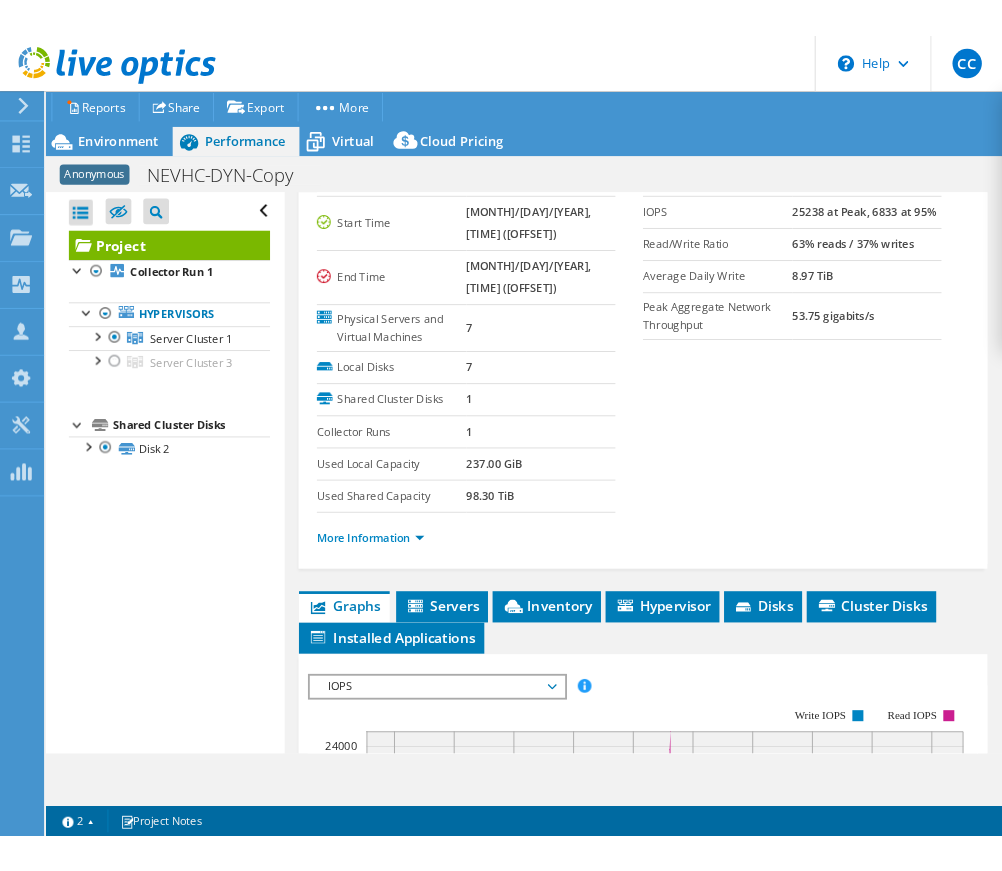 scroll, scrollTop: 0, scrollLeft: 0, axis: both 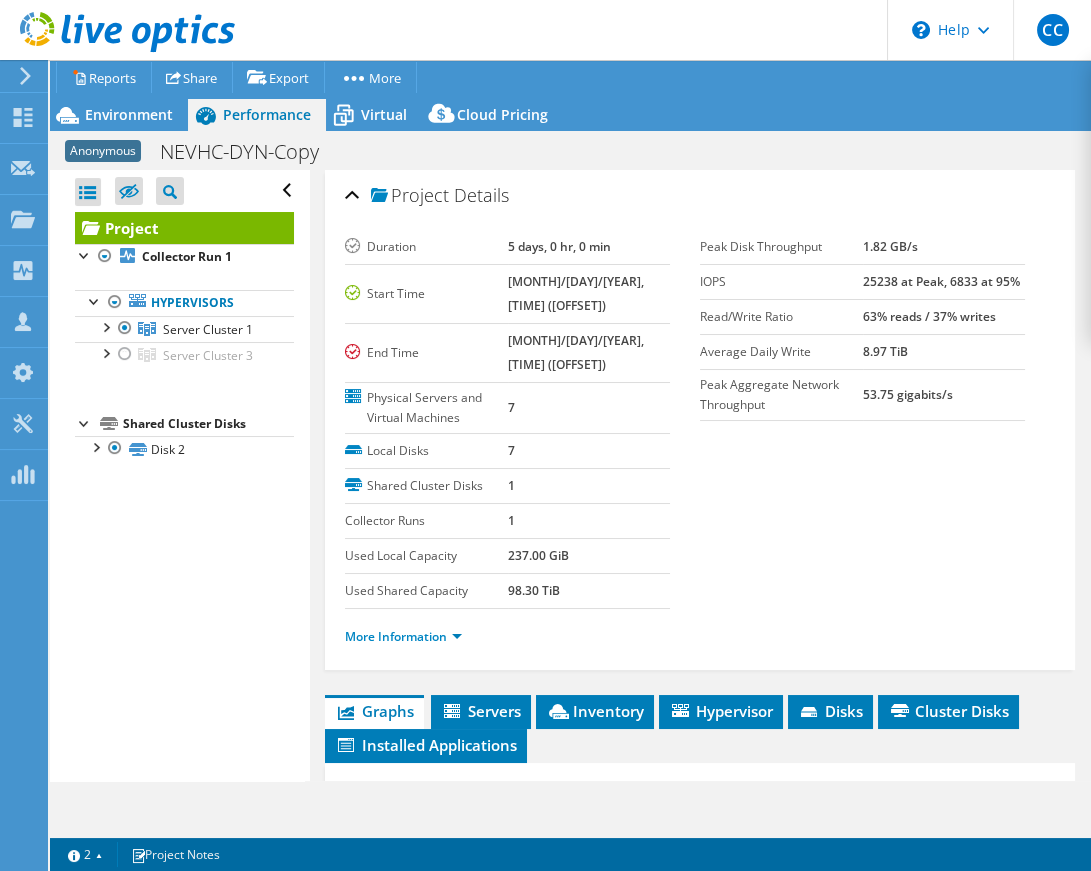 click on "25238 at Peak, 6833 at 95%" at bounding box center (941, 281) 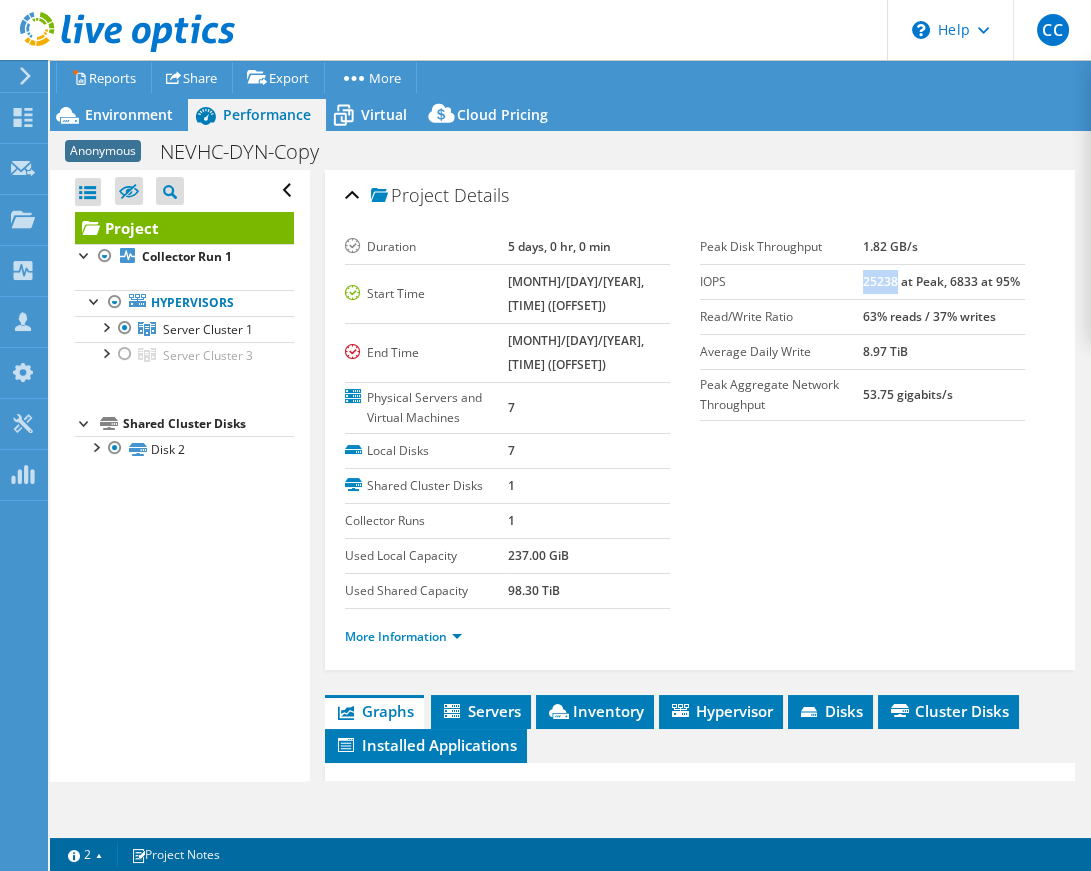 click on "25238 at Peak, 6833 at 95%" at bounding box center [941, 281] 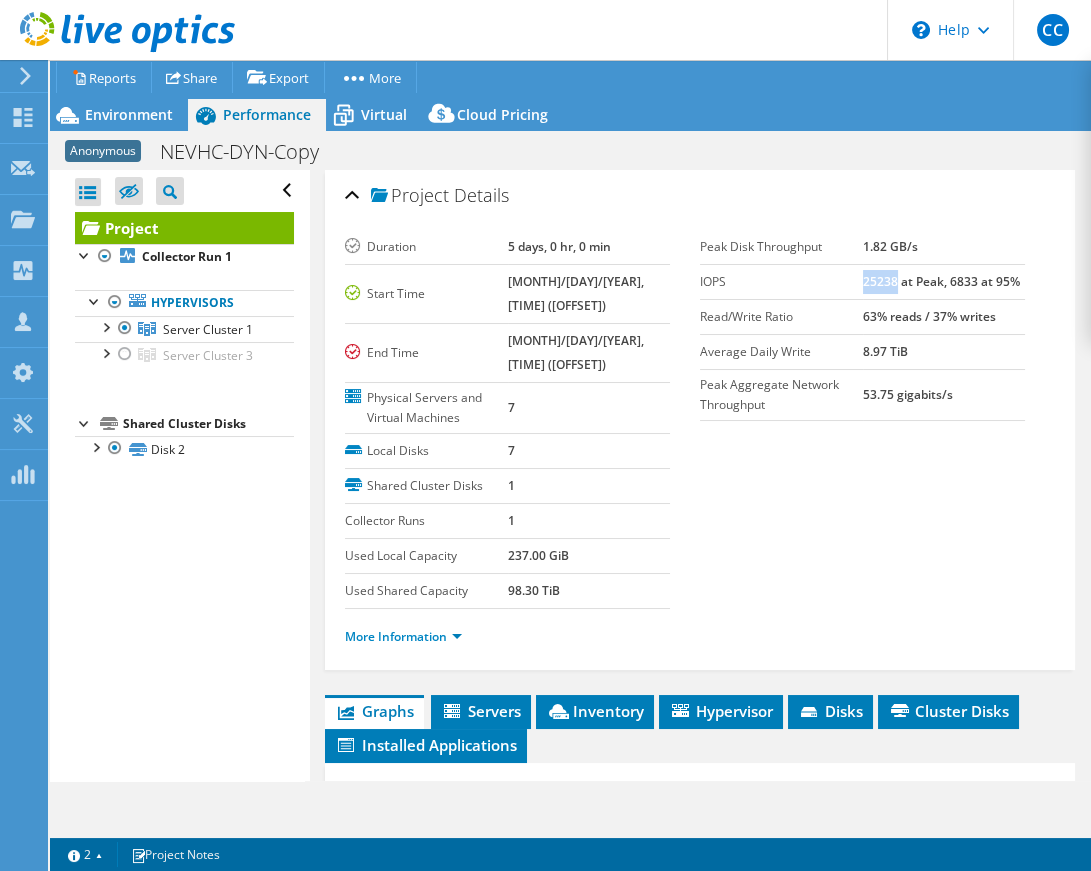 copy on "25238" 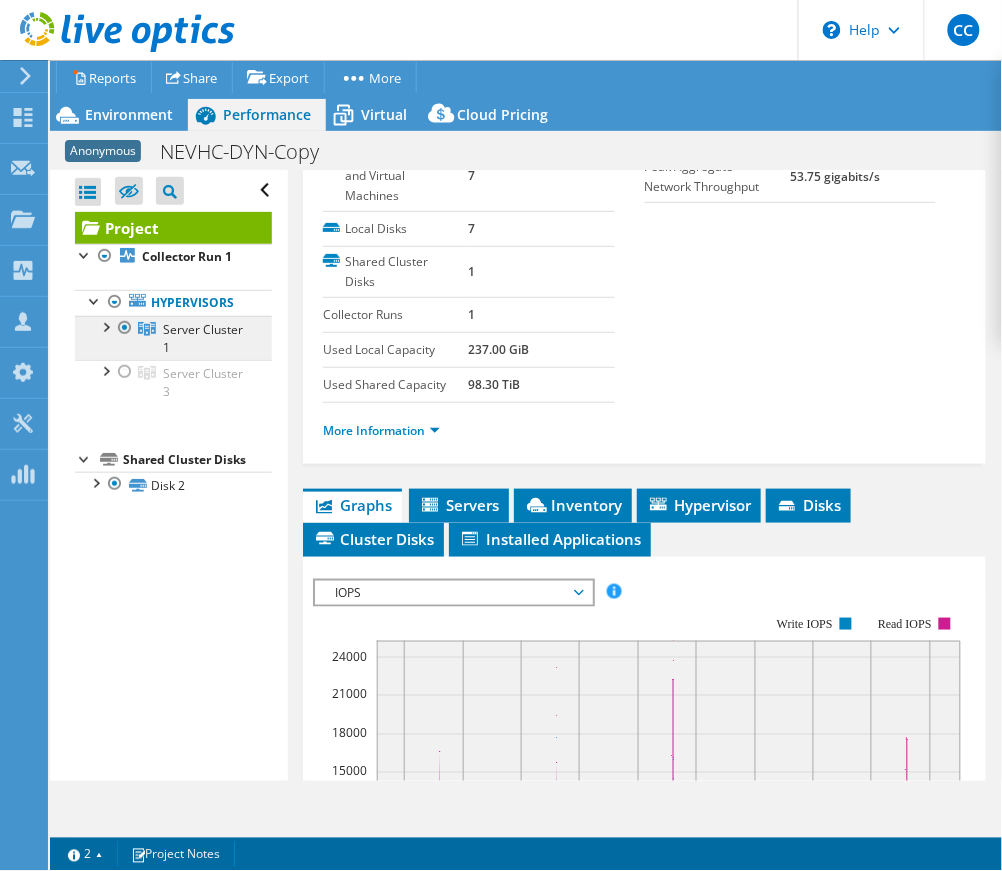 scroll, scrollTop: 248, scrollLeft: 0, axis: vertical 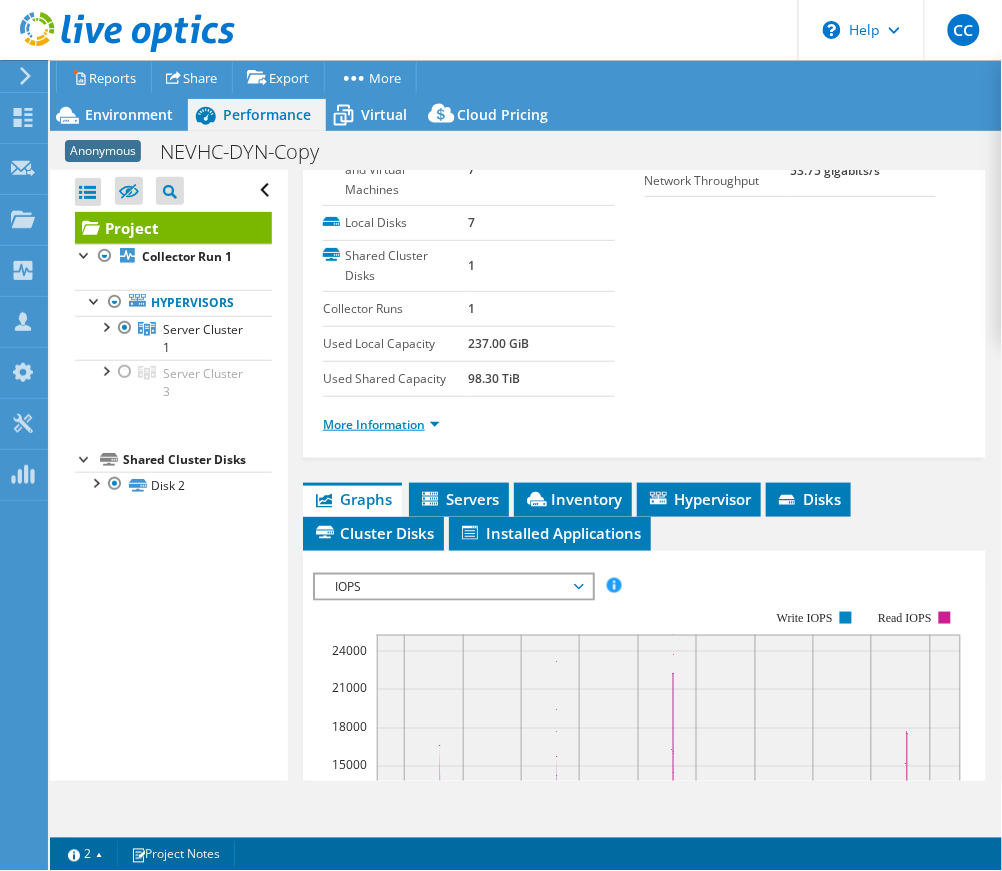 click on "More Information" at bounding box center (381, 424) 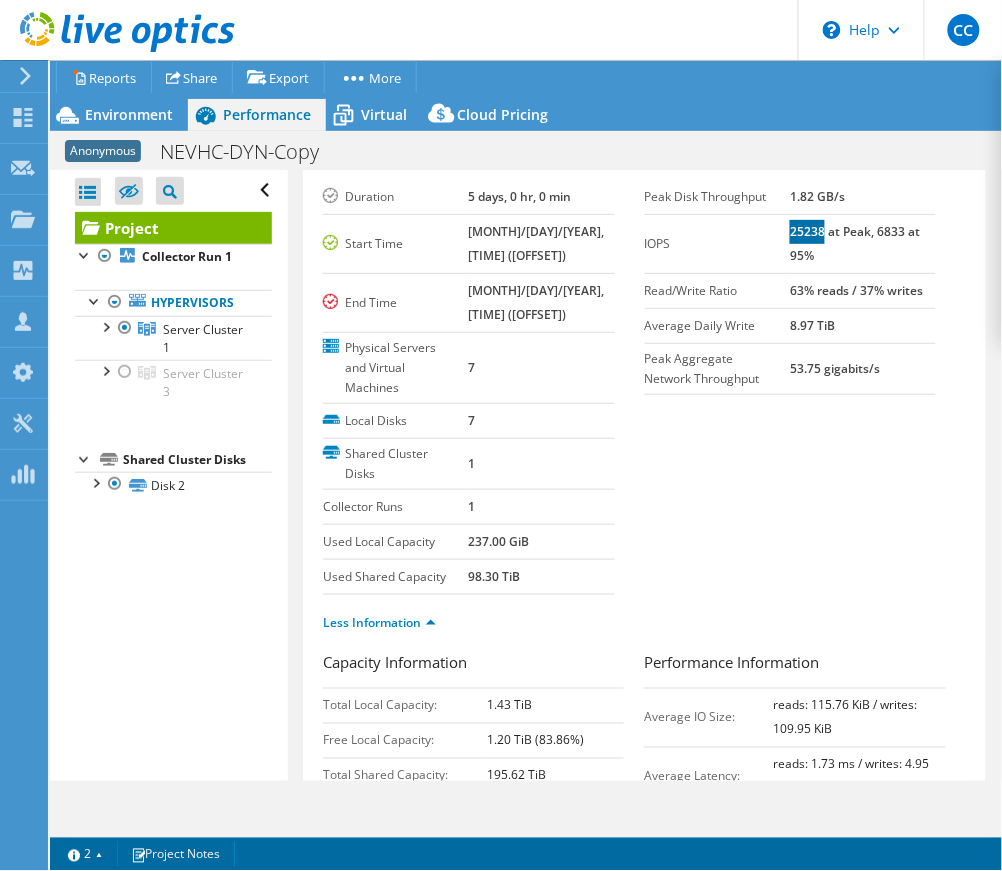 scroll, scrollTop: 0, scrollLeft: 0, axis: both 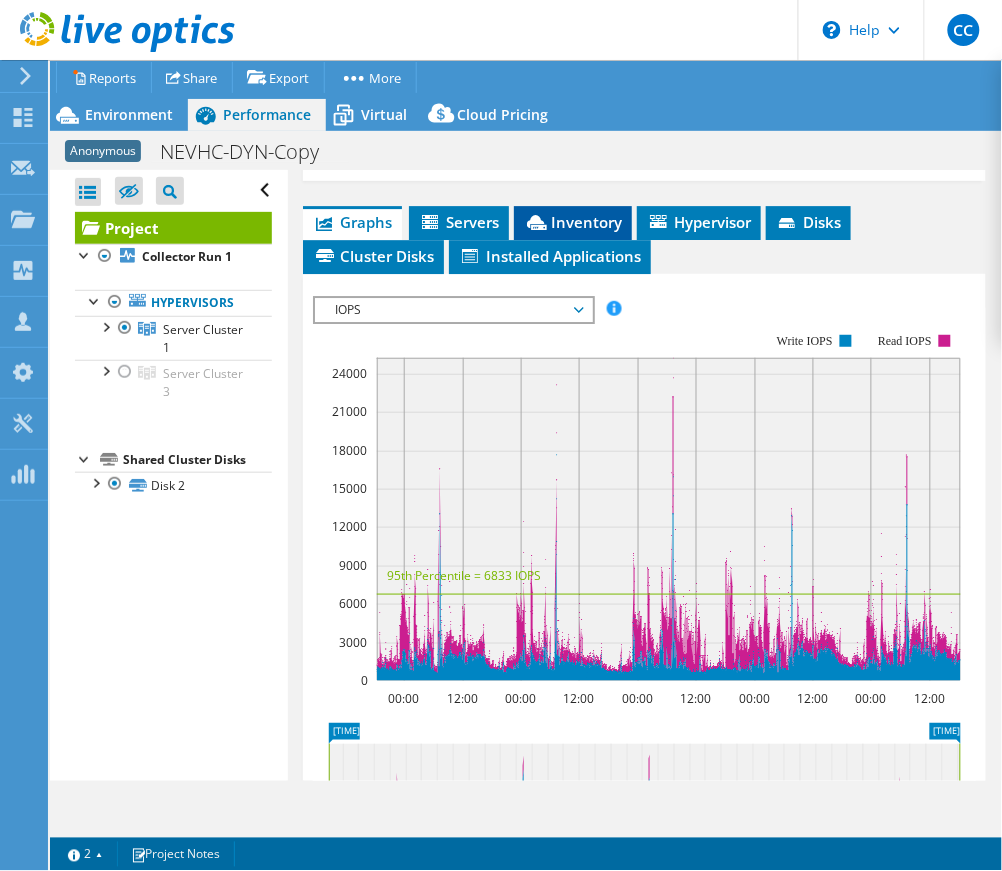 click on "Inventory" at bounding box center [573, 222] 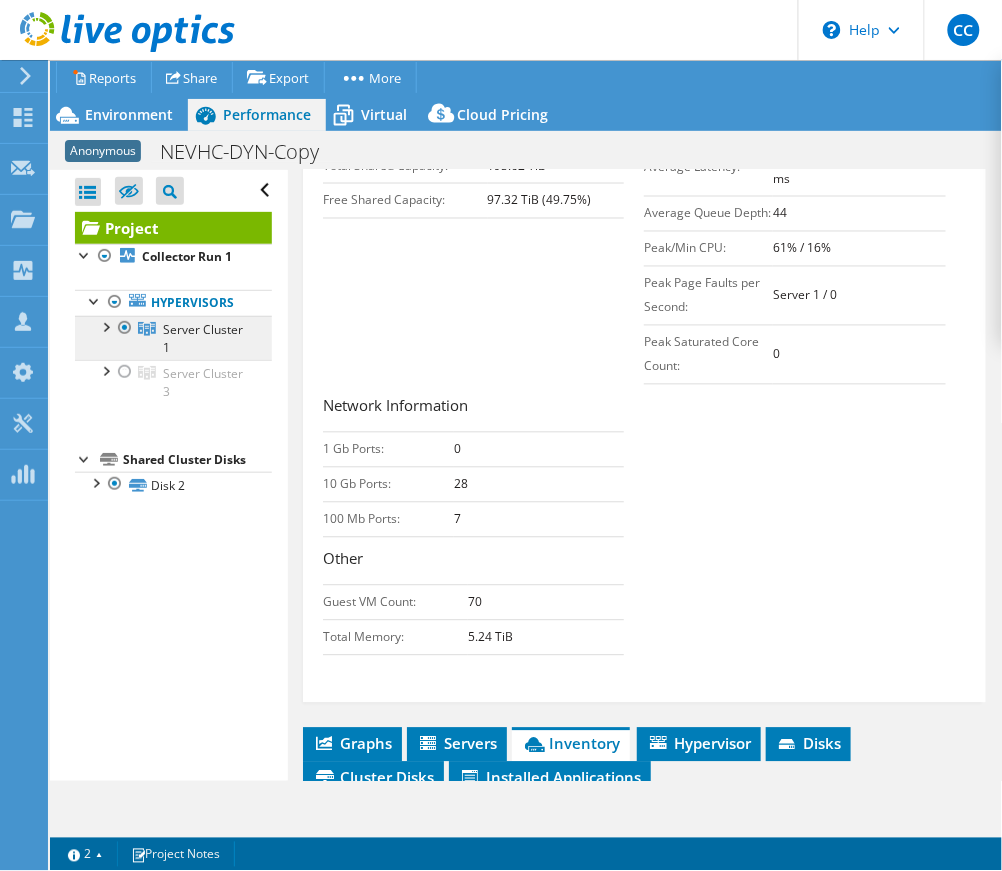 scroll, scrollTop: 764, scrollLeft: 0, axis: vertical 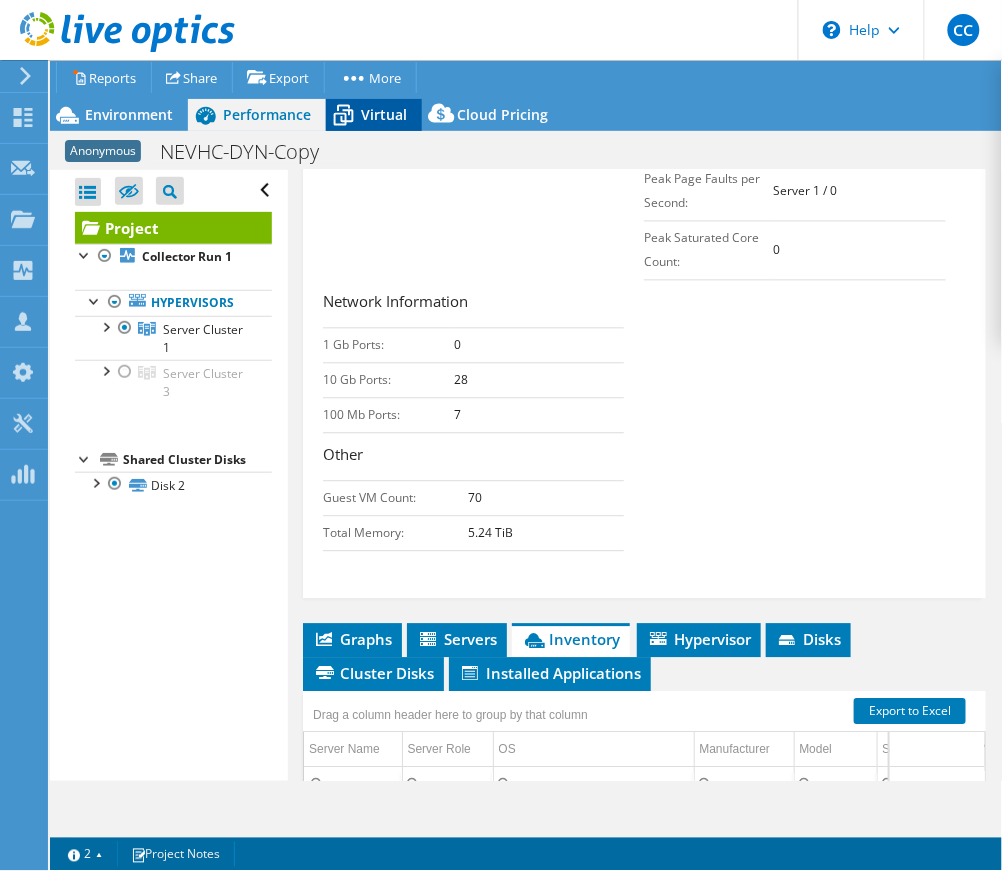 click on "Virtual" at bounding box center (384, 114) 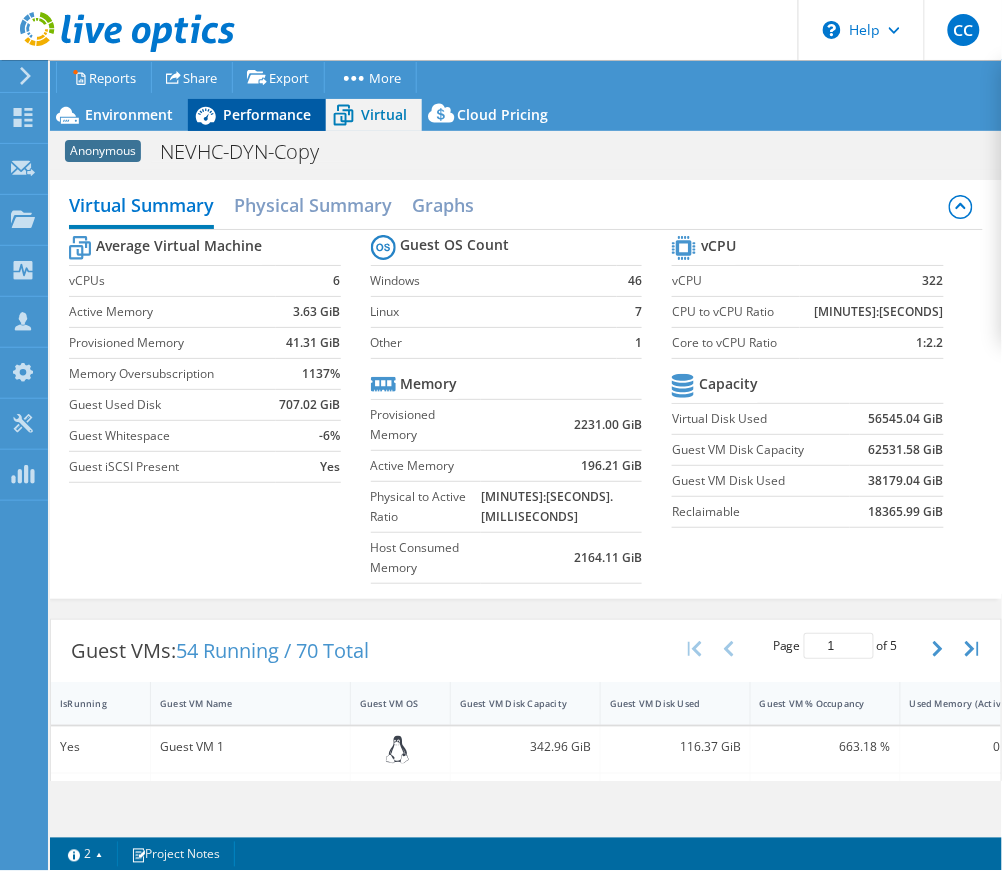 click on "Performance" at bounding box center [267, 114] 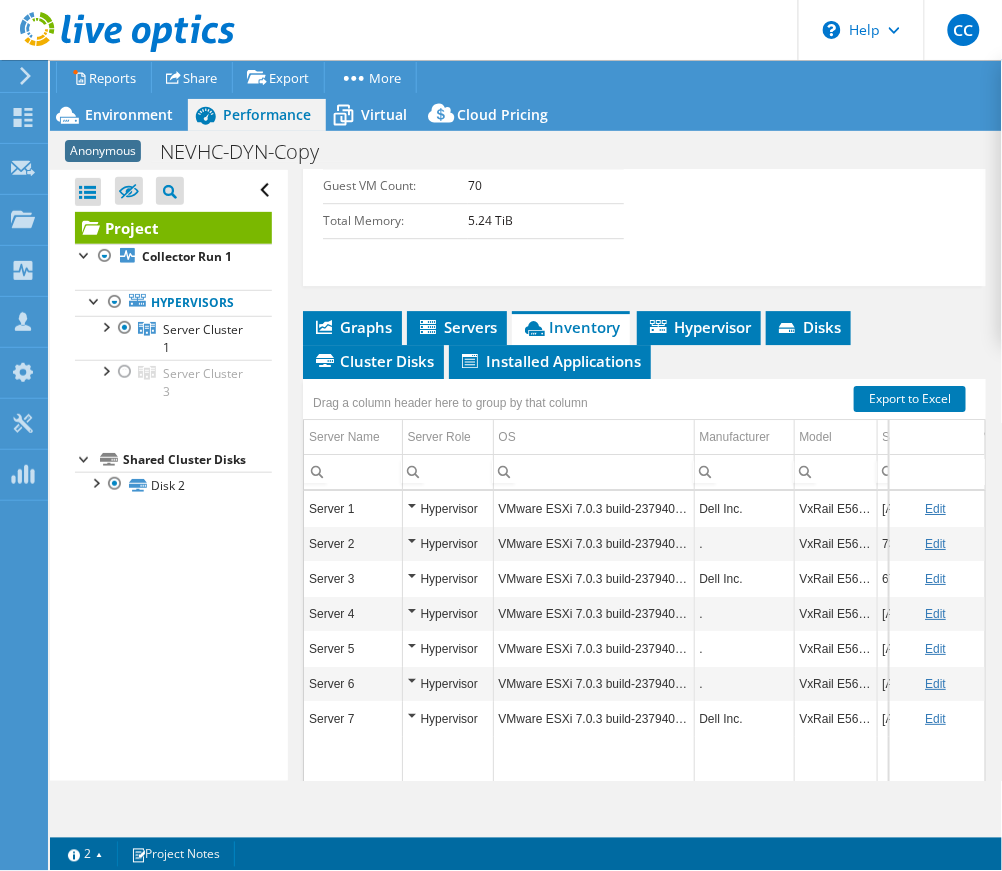 scroll, scrollTop: 1075, scrollLeft: 0, axis: vertical 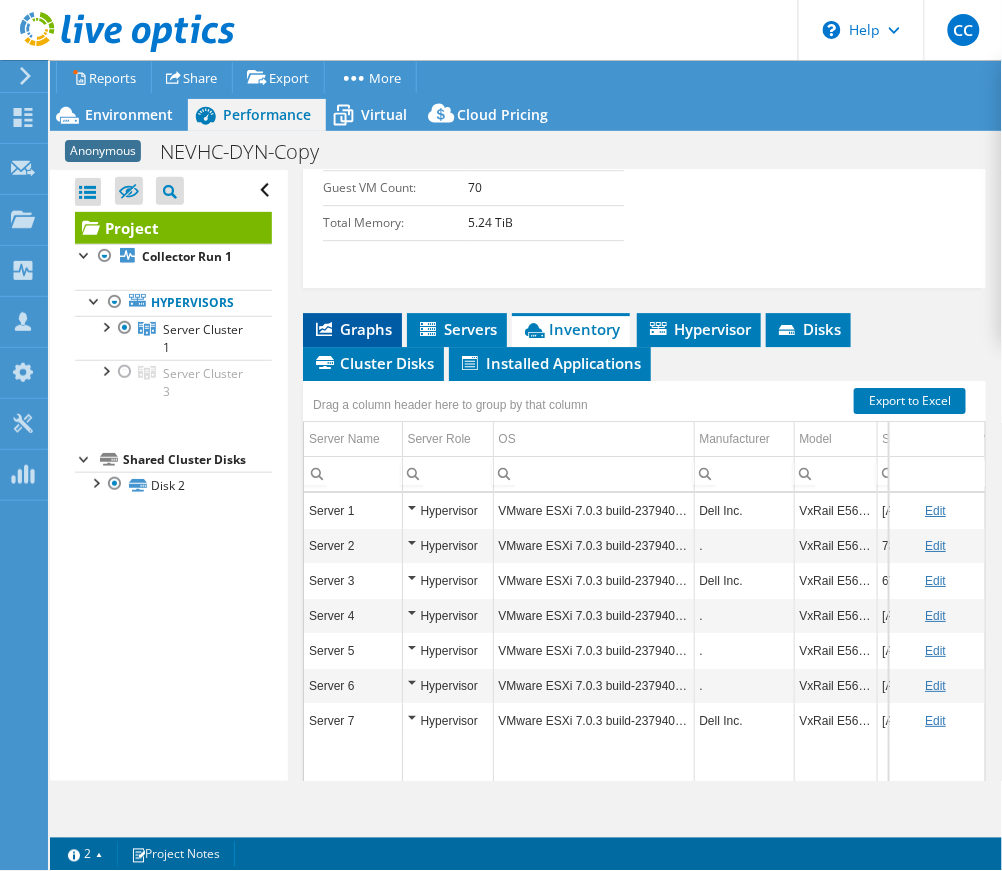 click on "Graphs" at bounding box center [352, 329] 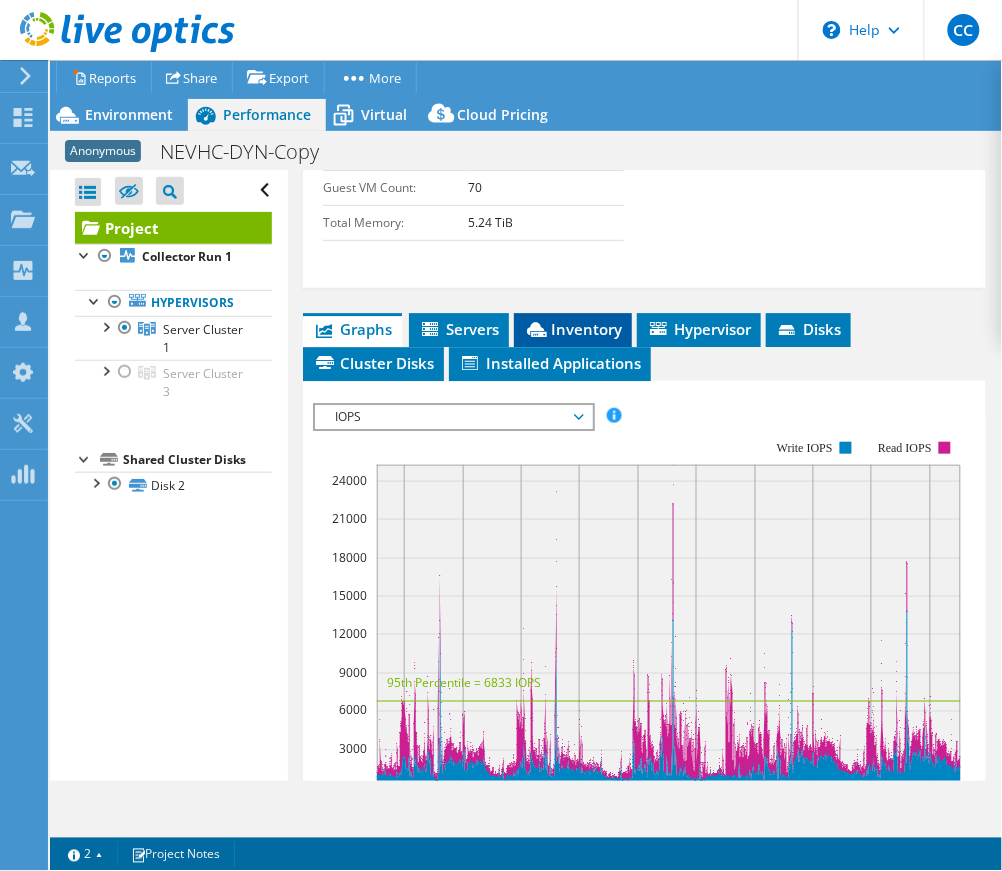 click 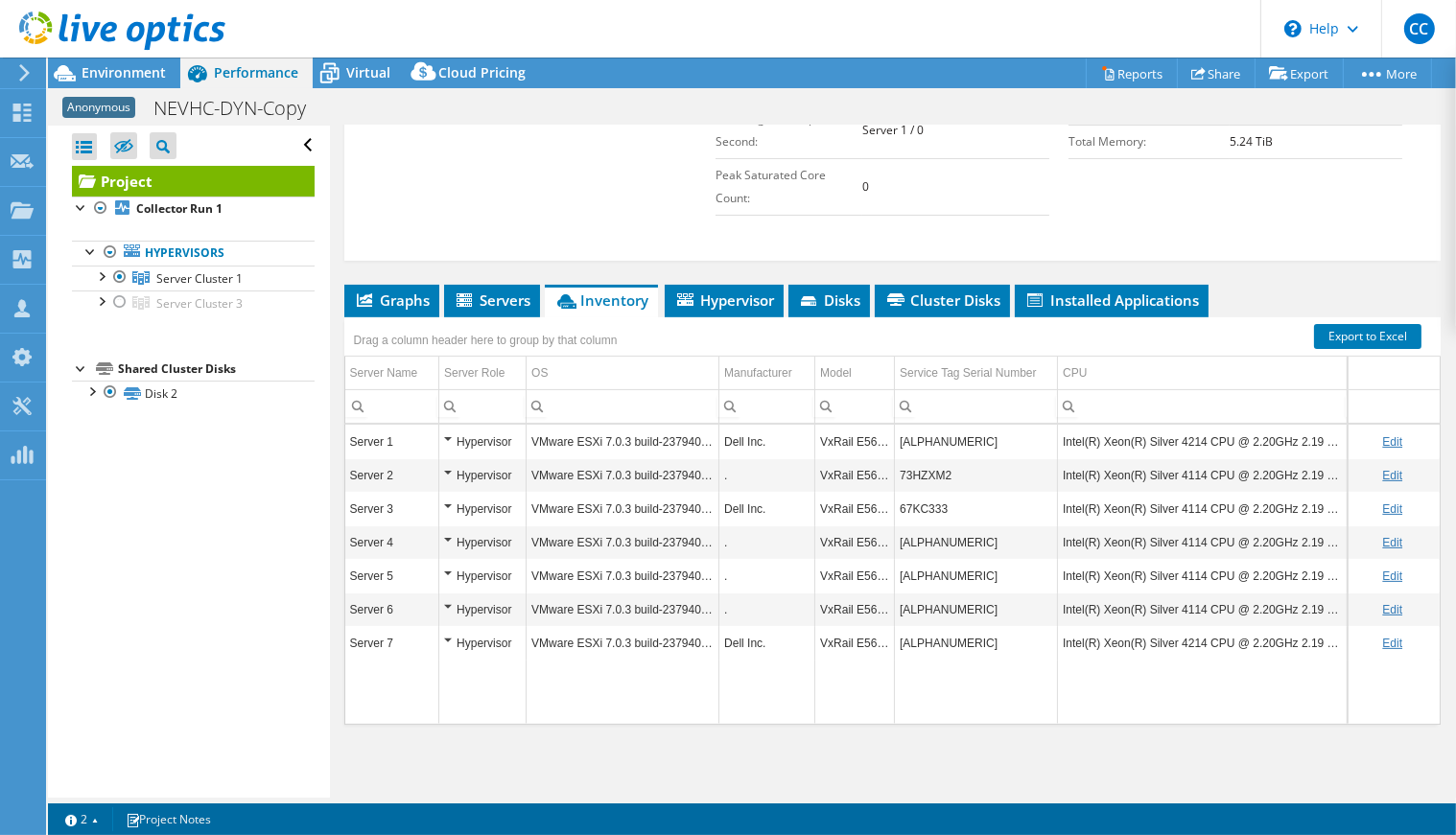 scroll, scrollTop: 436, scrollLeft: 0, axis: vertical 